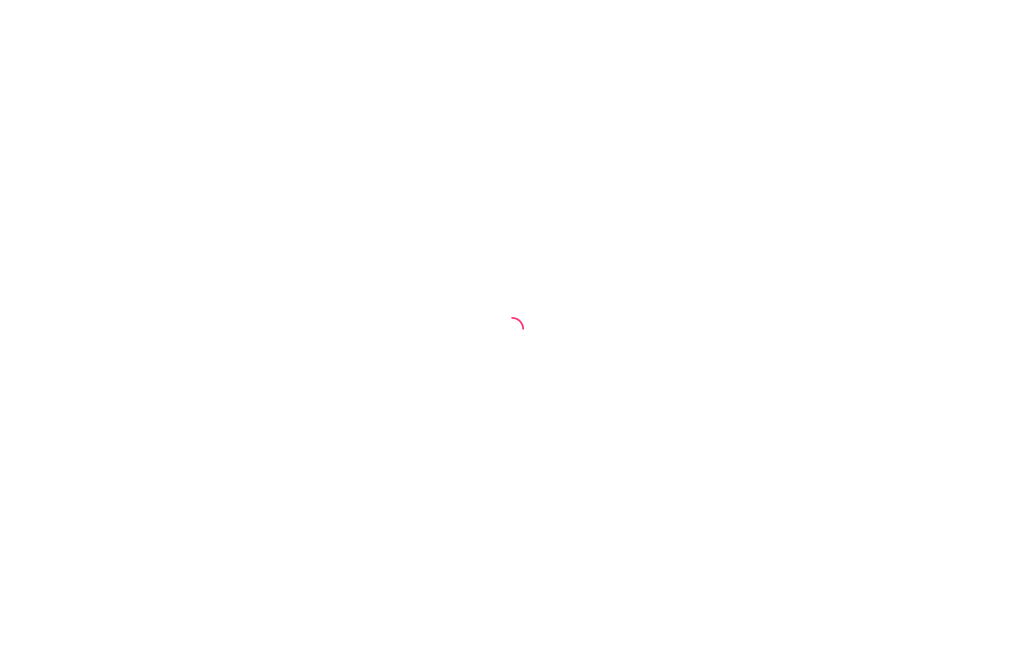 scroll, scrollTop: 0, scrollLeft: 0, axis: both 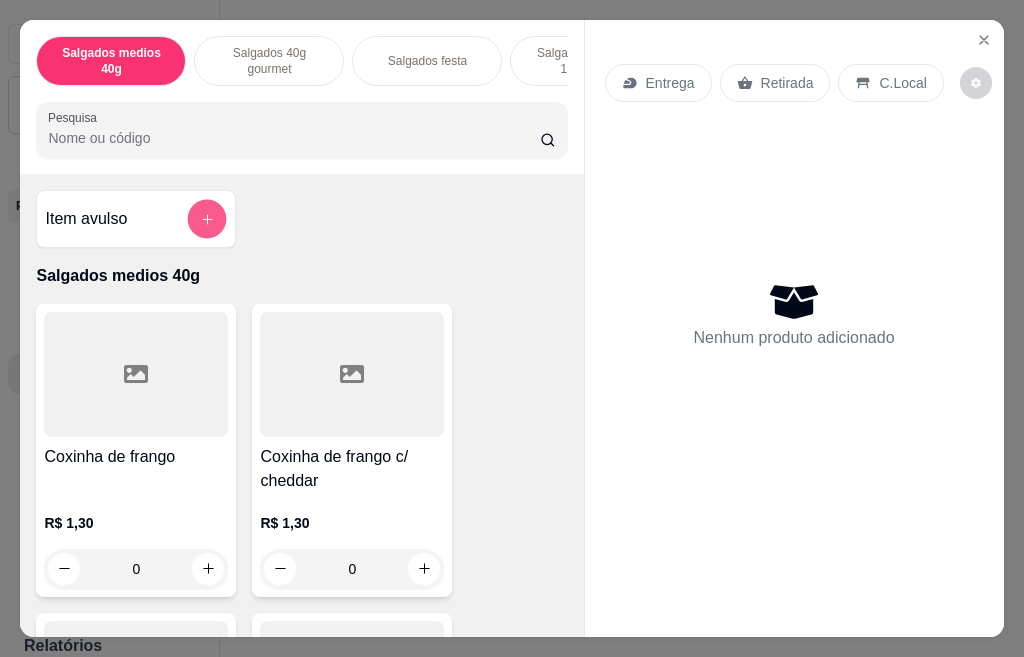 click at bounding box center [207, 218] 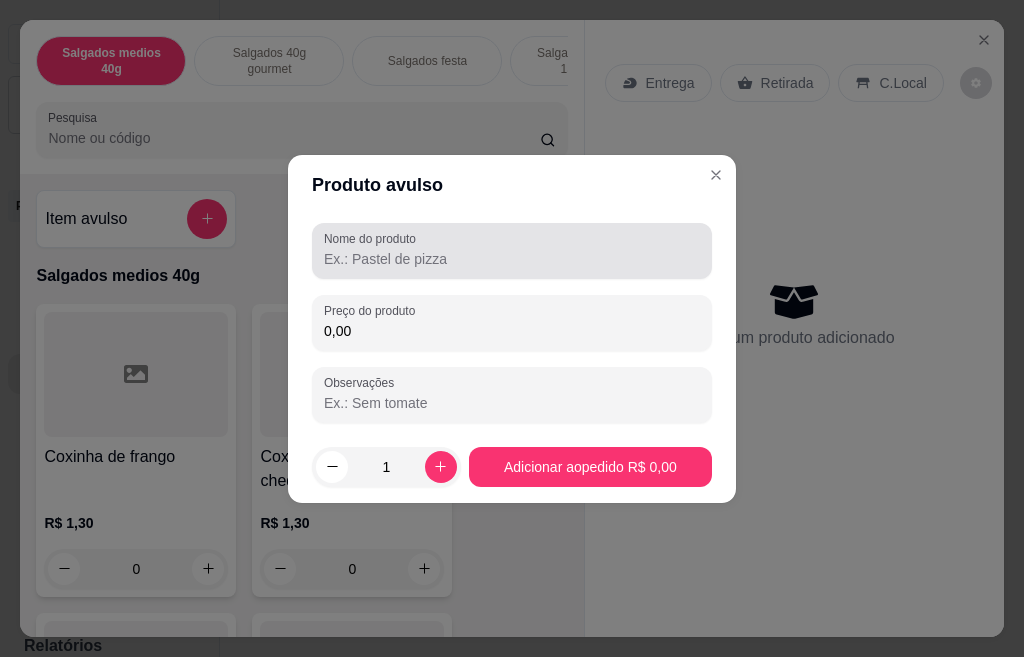 click on "Nome do produto" at bounding box center [512, 259] 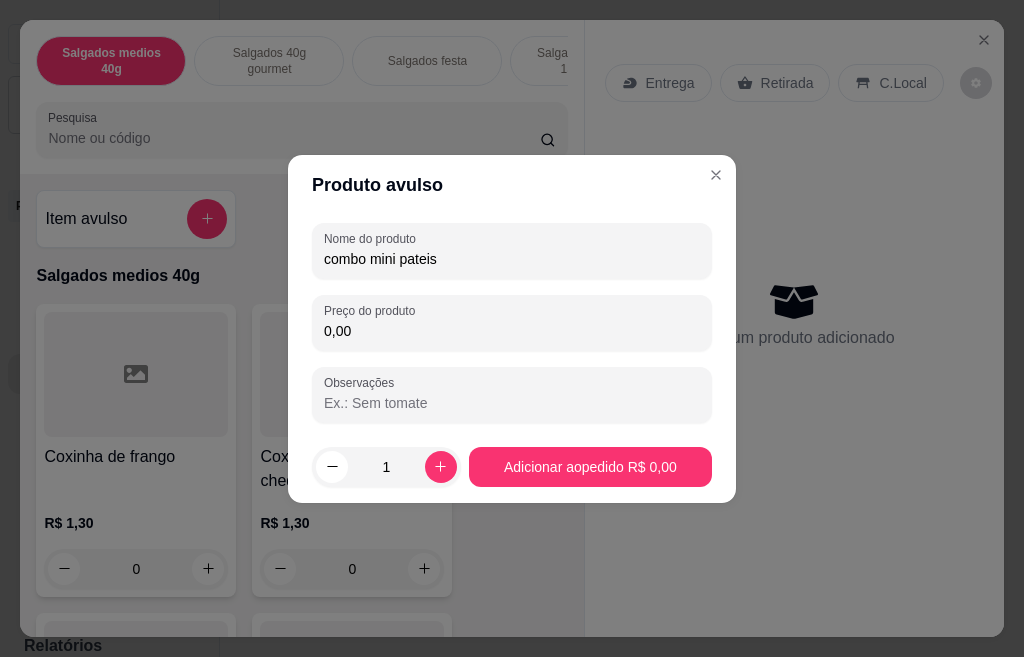 click on "combo mini pateis" at bounding box center (512, 259) 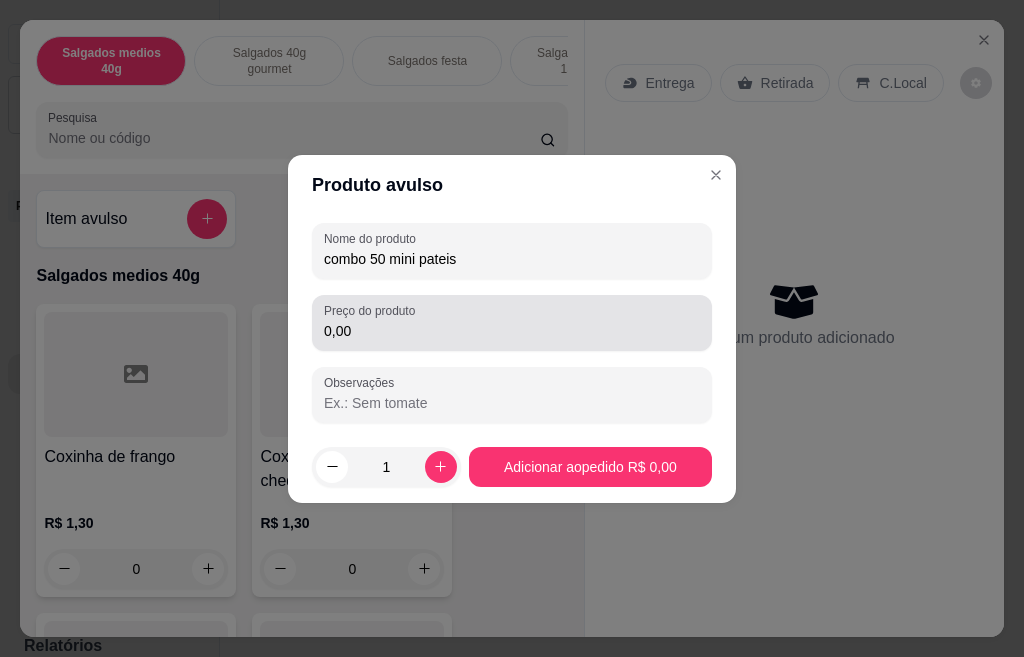 type on "combo 50 mini pateis" 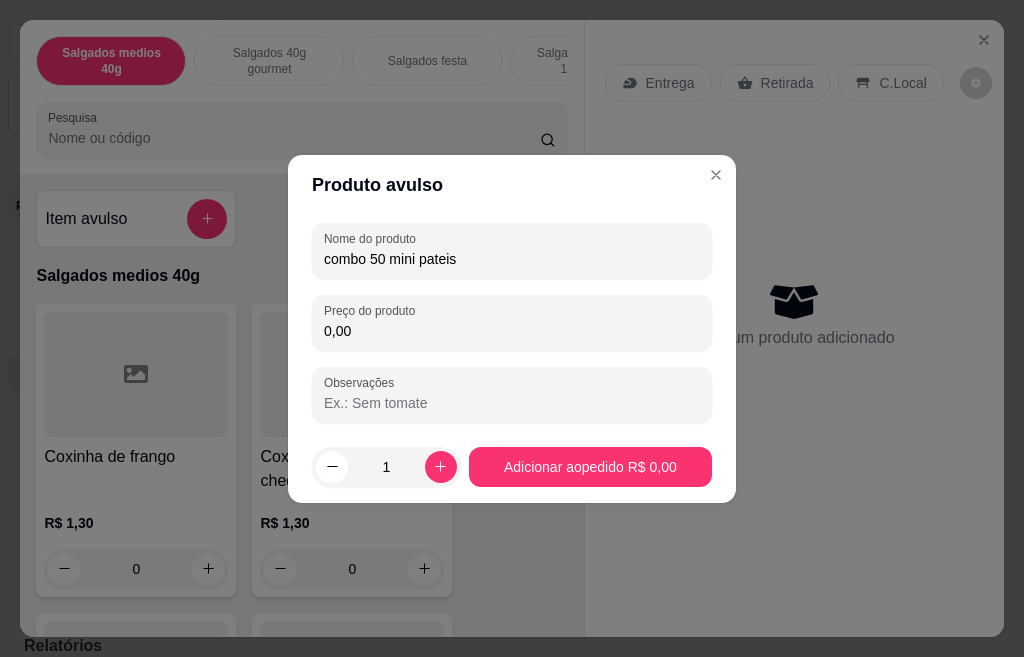 click on "0,00" at bounding box center [512, 331] 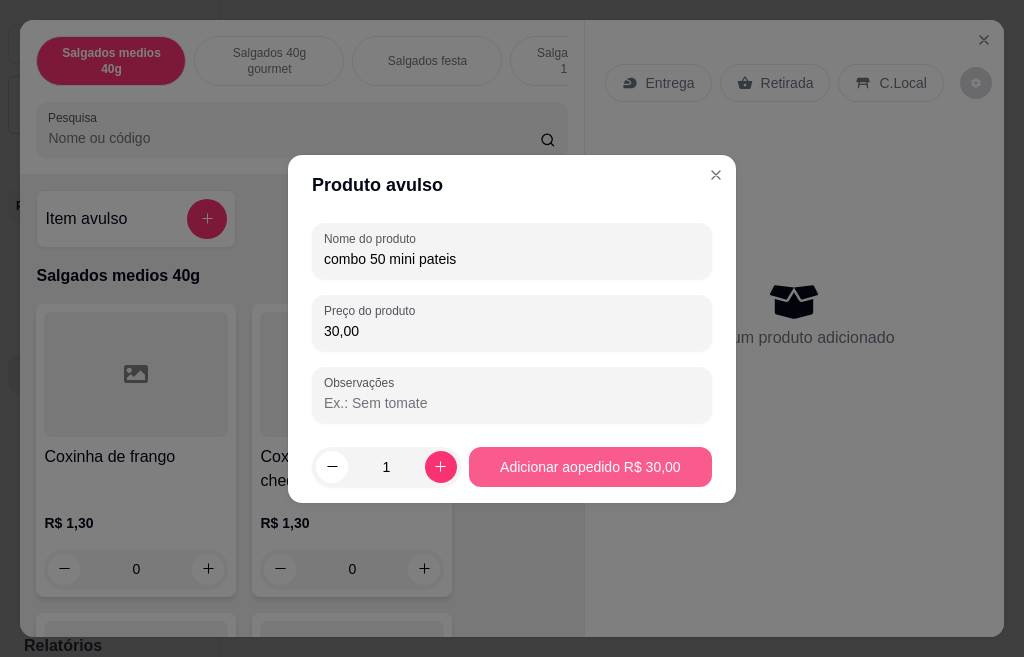 type on "30,00" 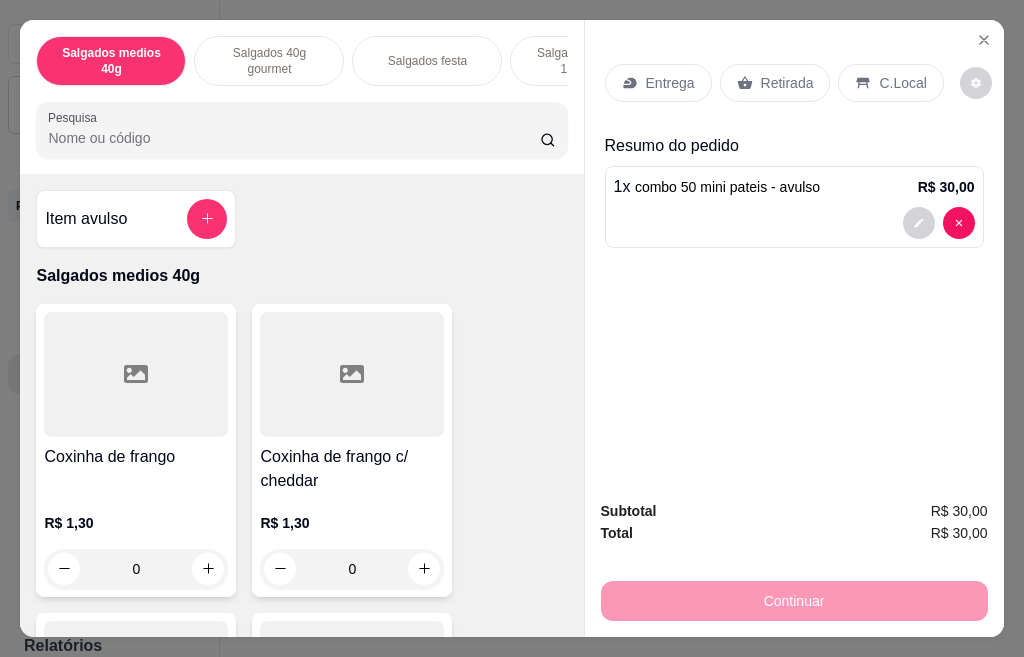 click on "Entrega" at bounding box center [670, 83] 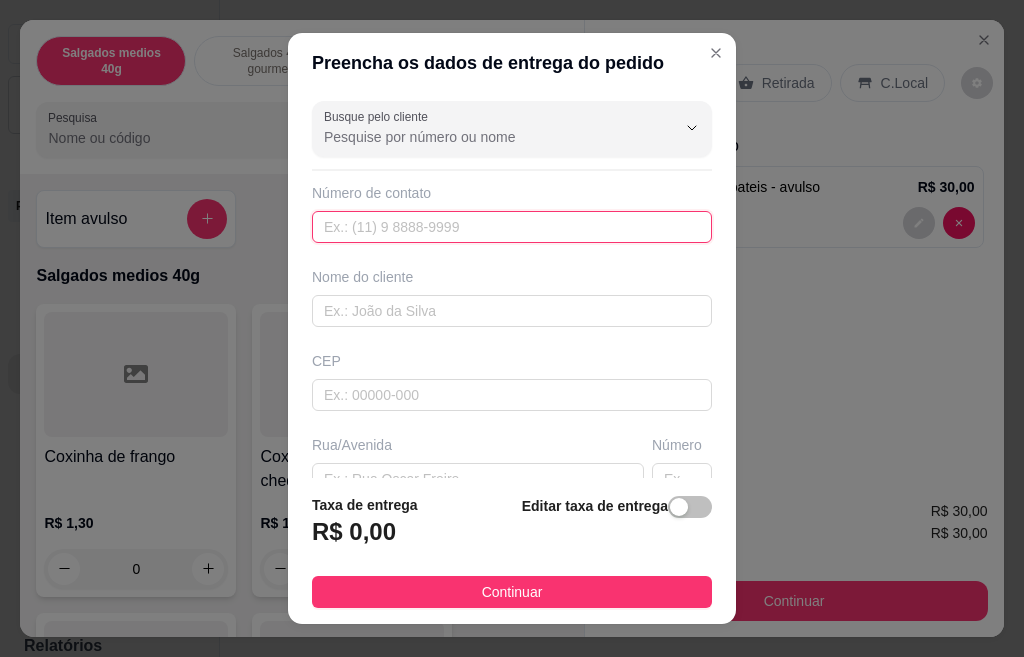 click at bounding box center [512, 227] 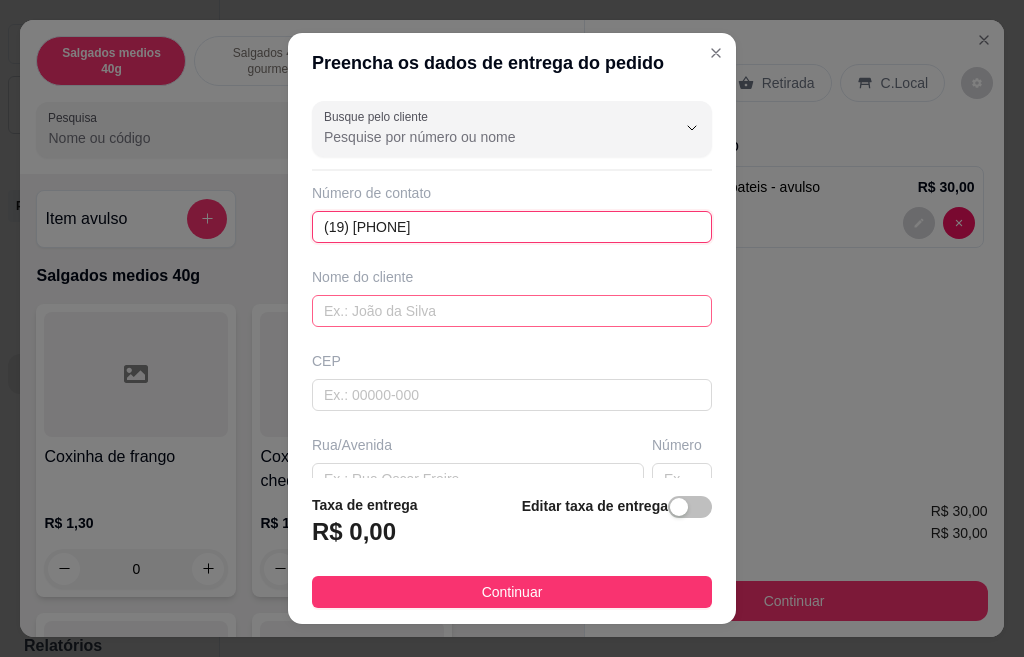 type on "(19) [PHONE]" 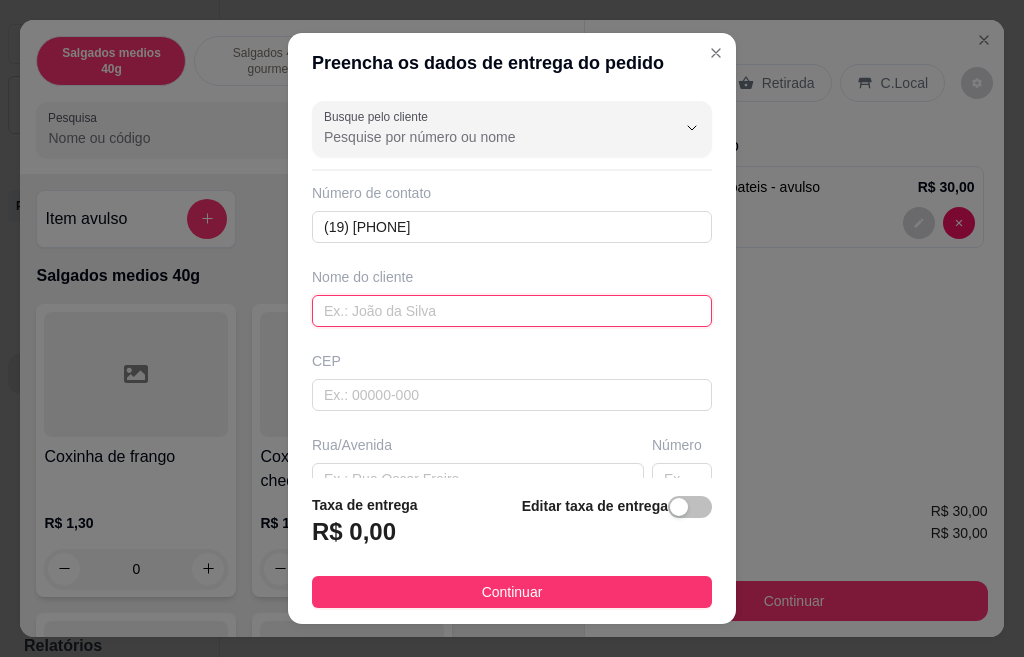 click at bounding box center (512, 311) 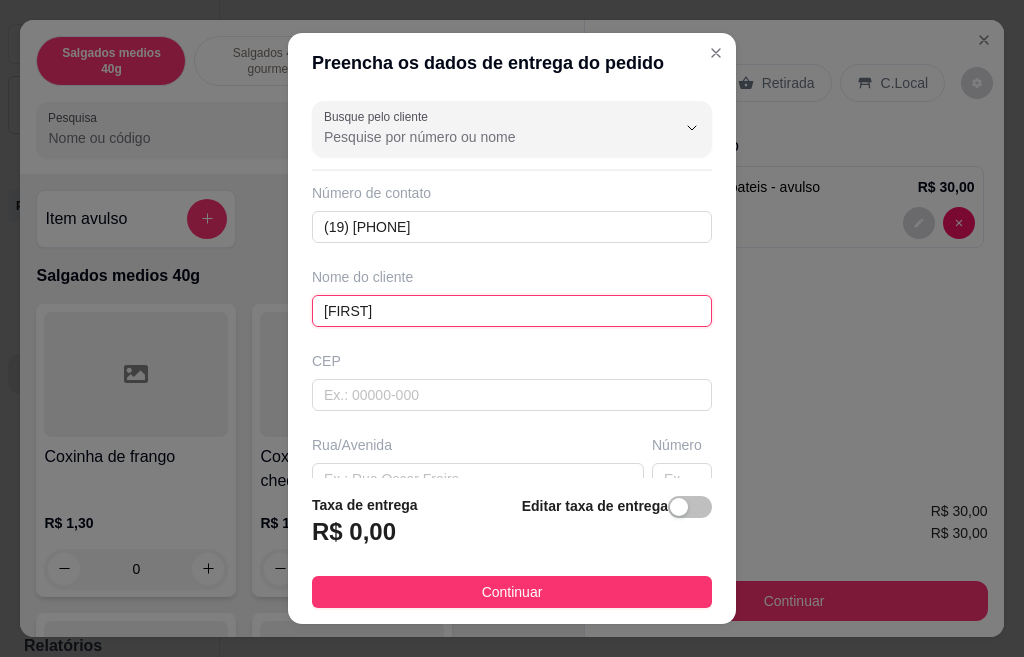 scroll, scrollTop: 289, scrollLeft: 0, axis: vertical 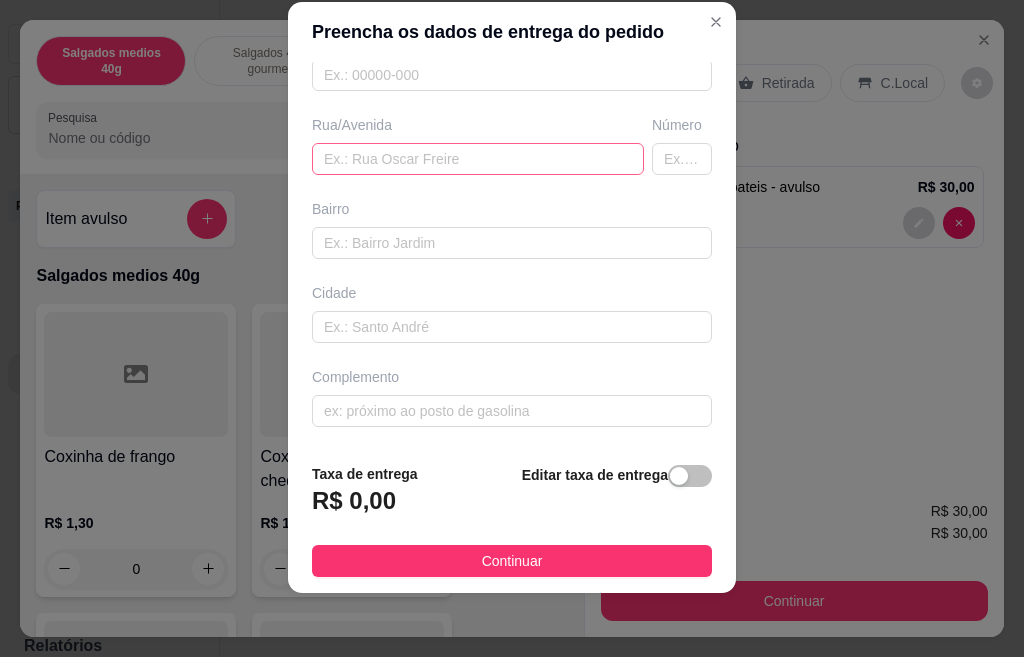 type on "[FIRST]" 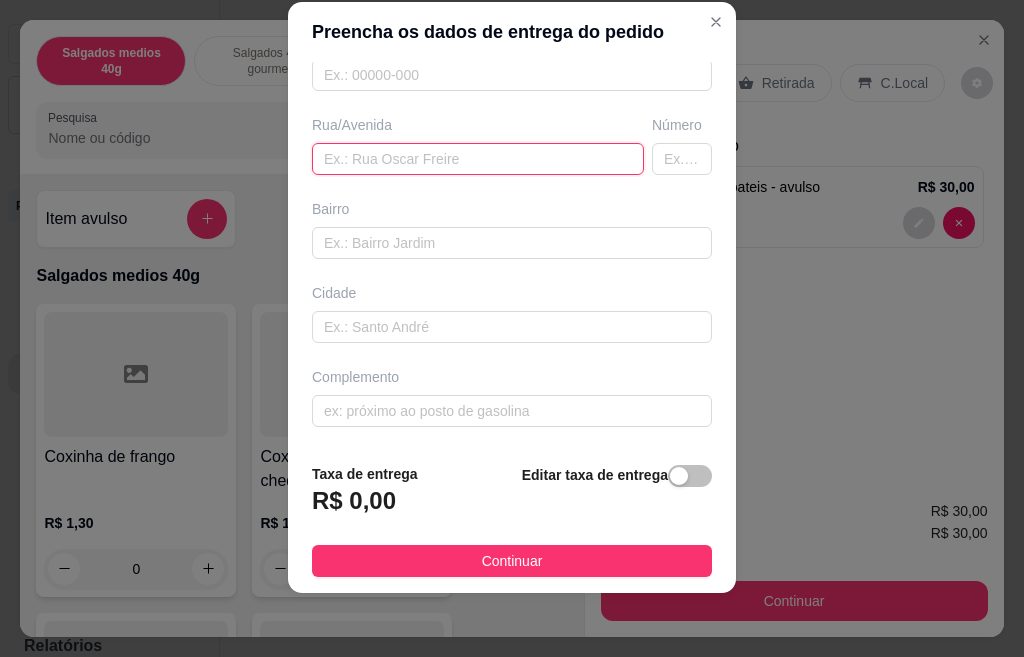 click at bounding box center [478, 159] 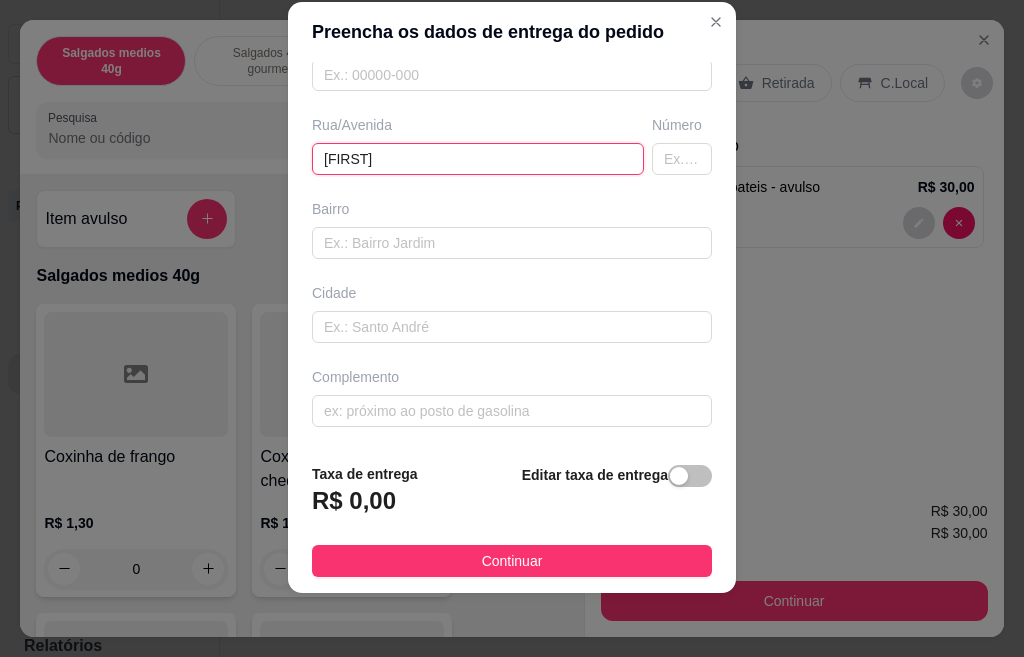 click on "[FIRST]" at bounding box center [478, 159] 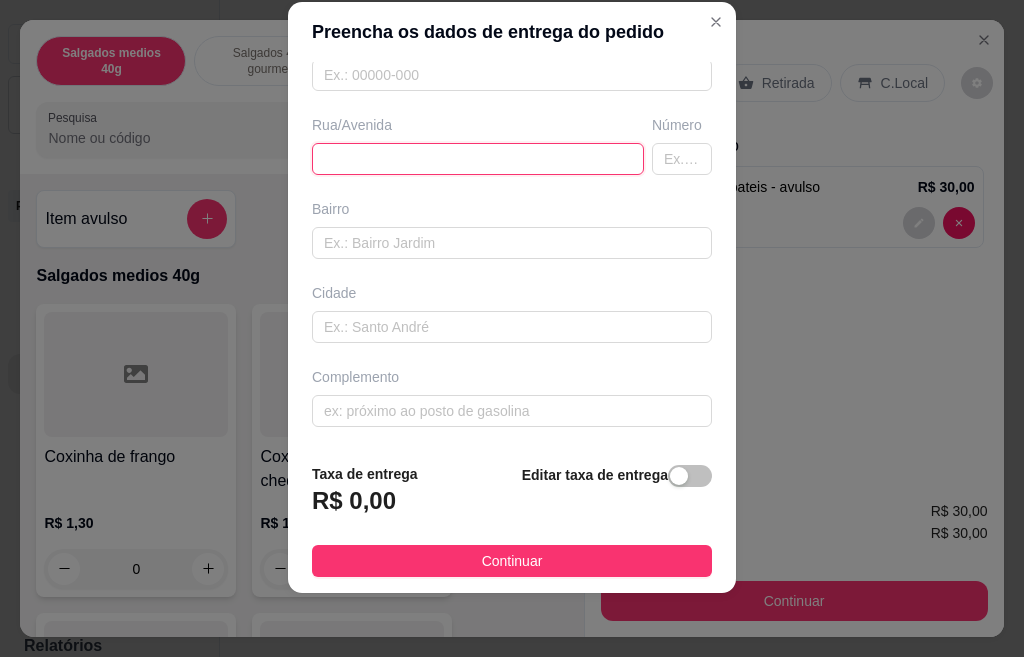 scroll, scrollTop: 0, scrollLeft: 0, axis: both 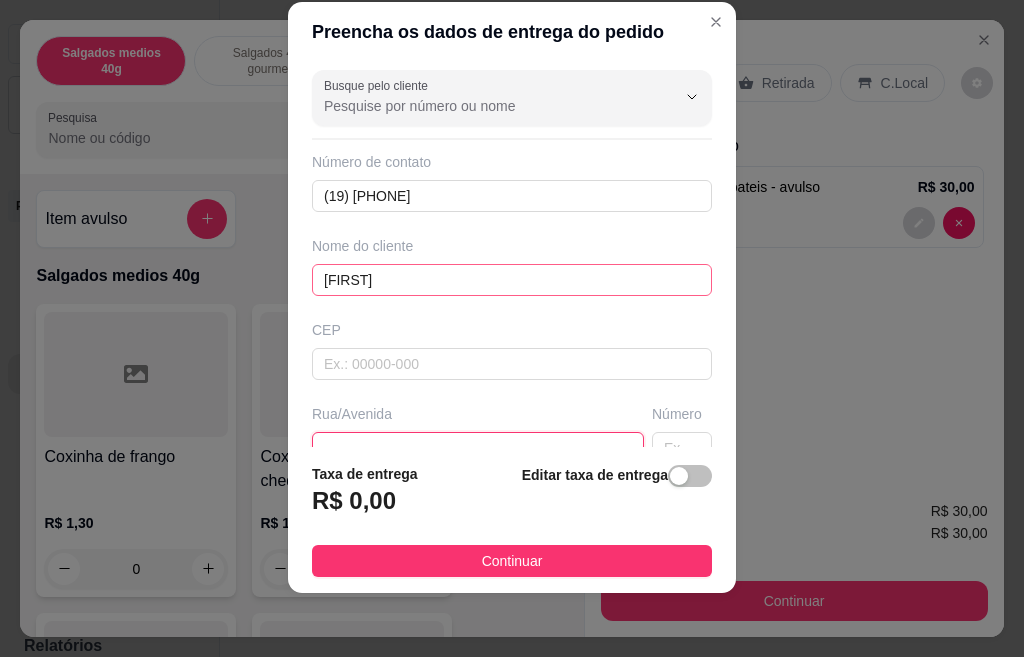type 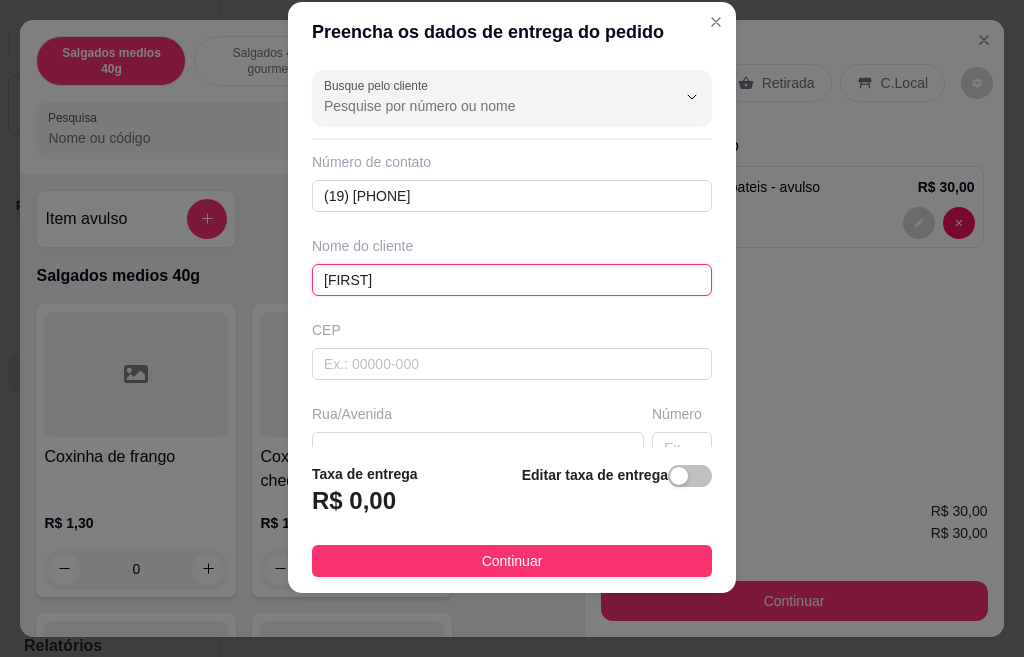 click on "[FIRST]" at bounding box center [512, 280] 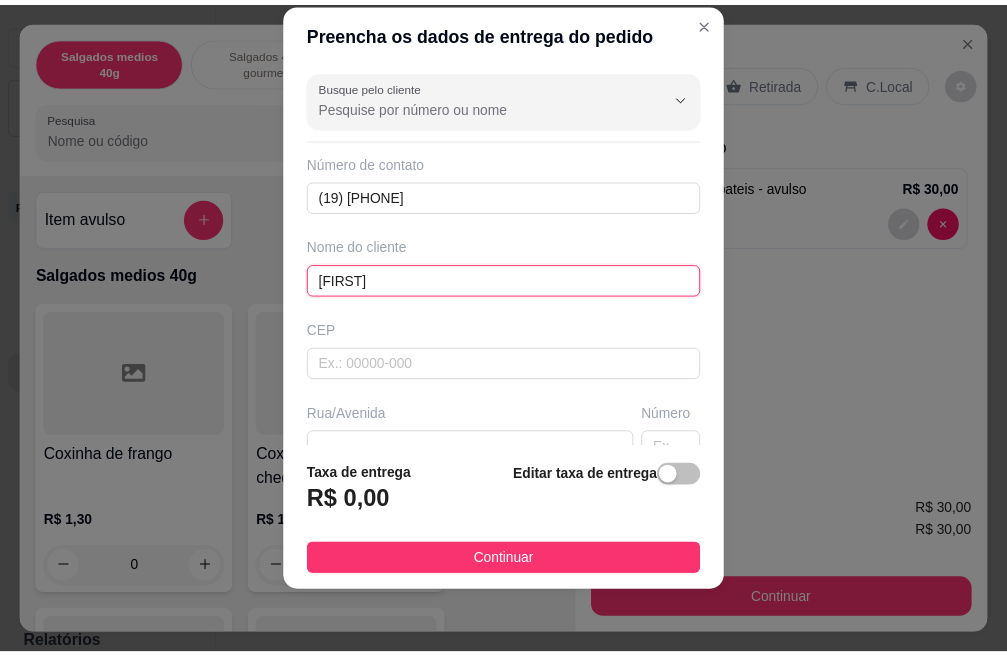 scroll, scrollTop: 289, scrollLeft: 0, axis: vertical 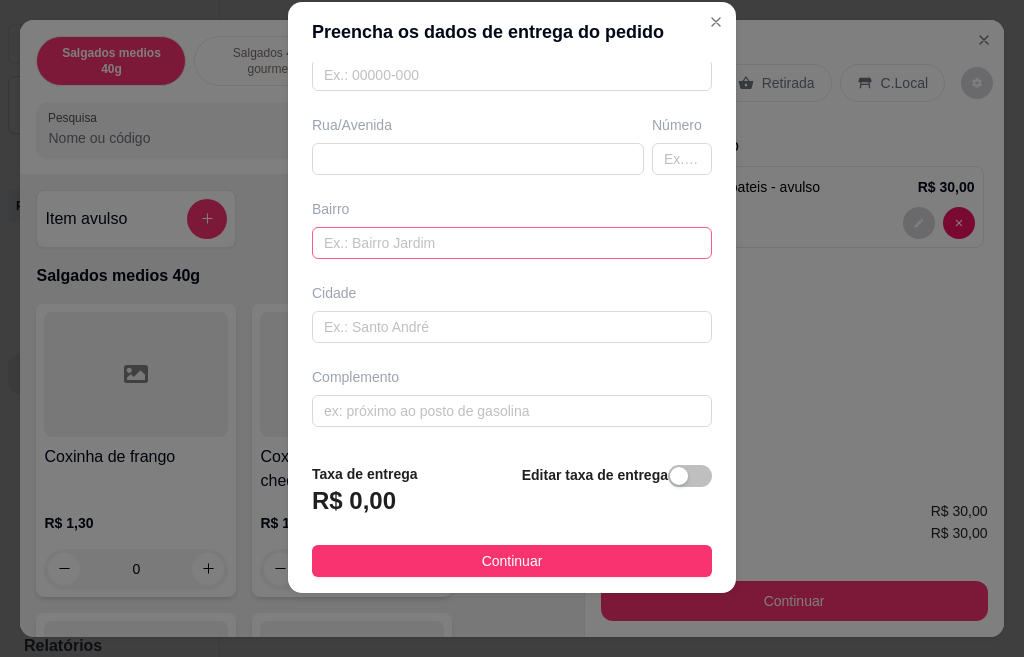 type on "[FIRST]" 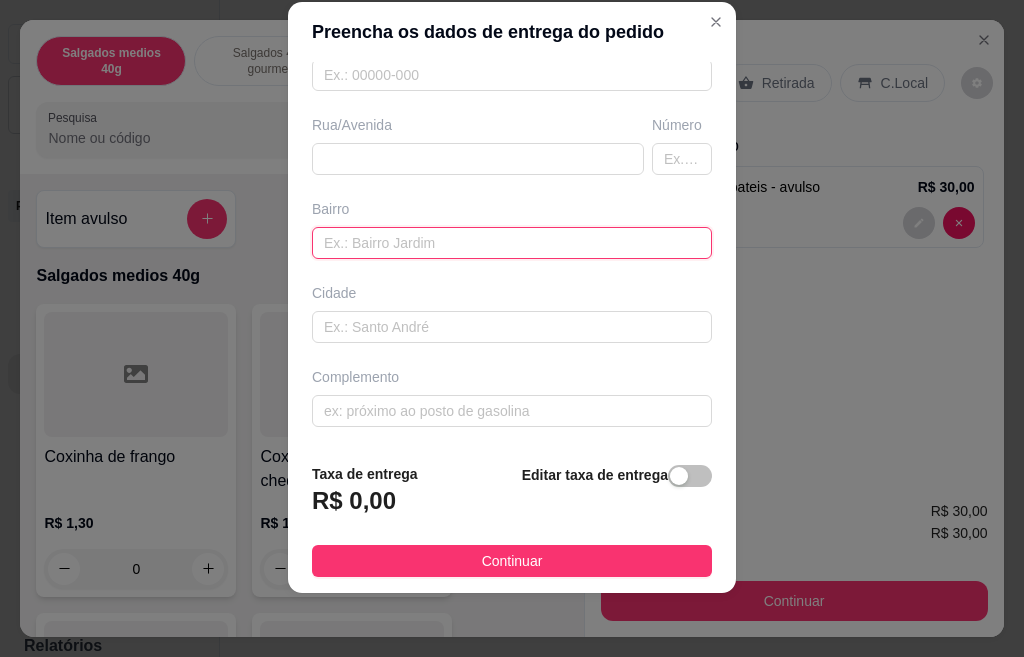 click at bounding box center (512, 243) 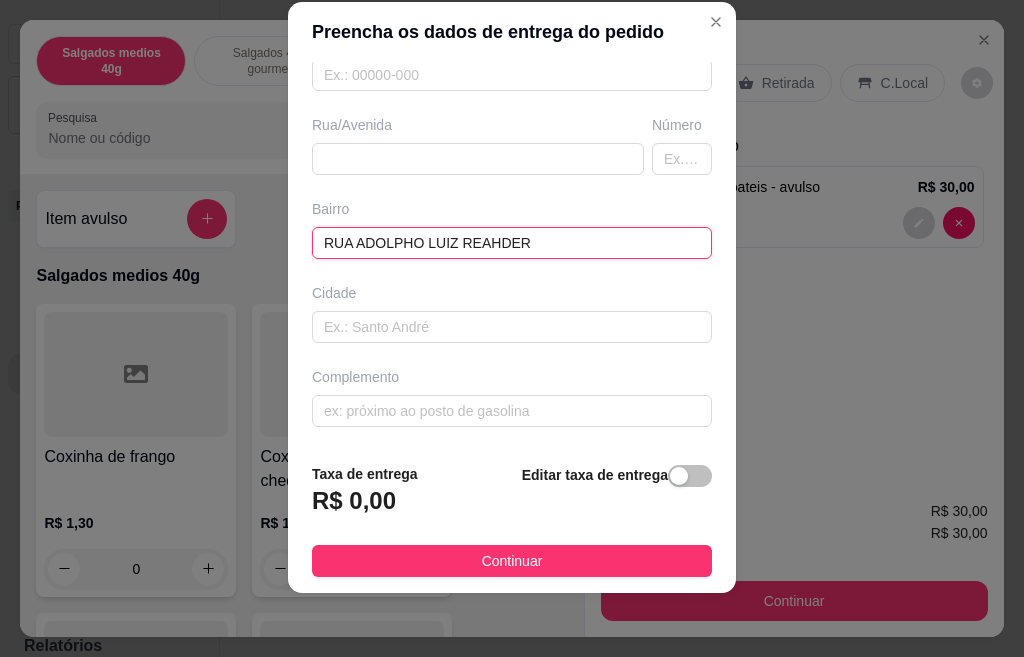 type on "RUA ADOLPHO LUIZ REAHDER" 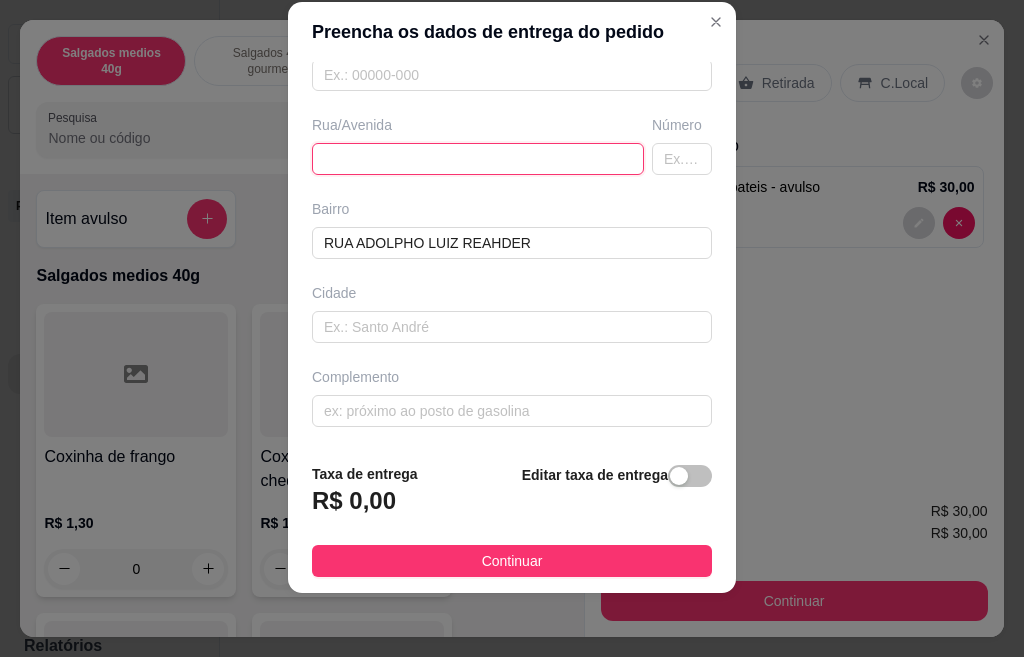 click at bounding box center [478, 159] 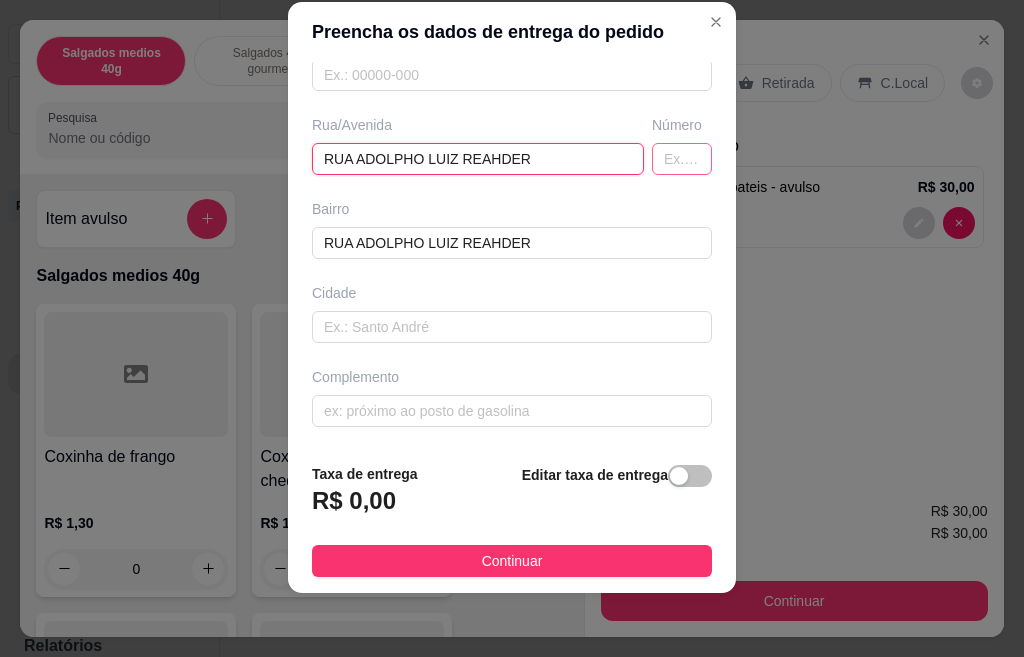type on "RUA ADOLPHO LUIZ REAHDER" 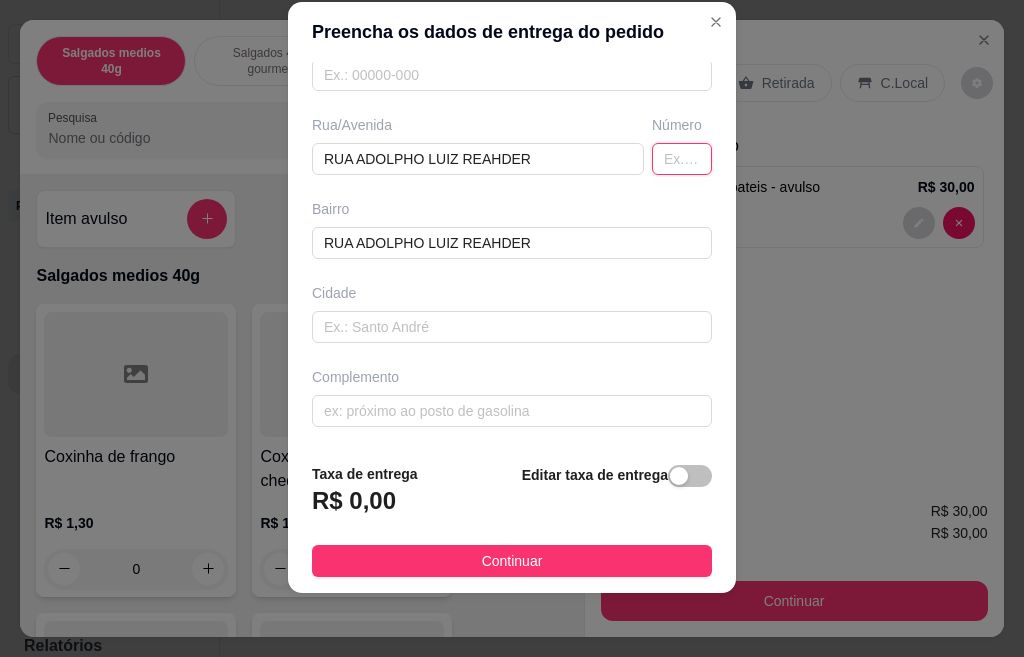 click at bounding box center (682, 159) 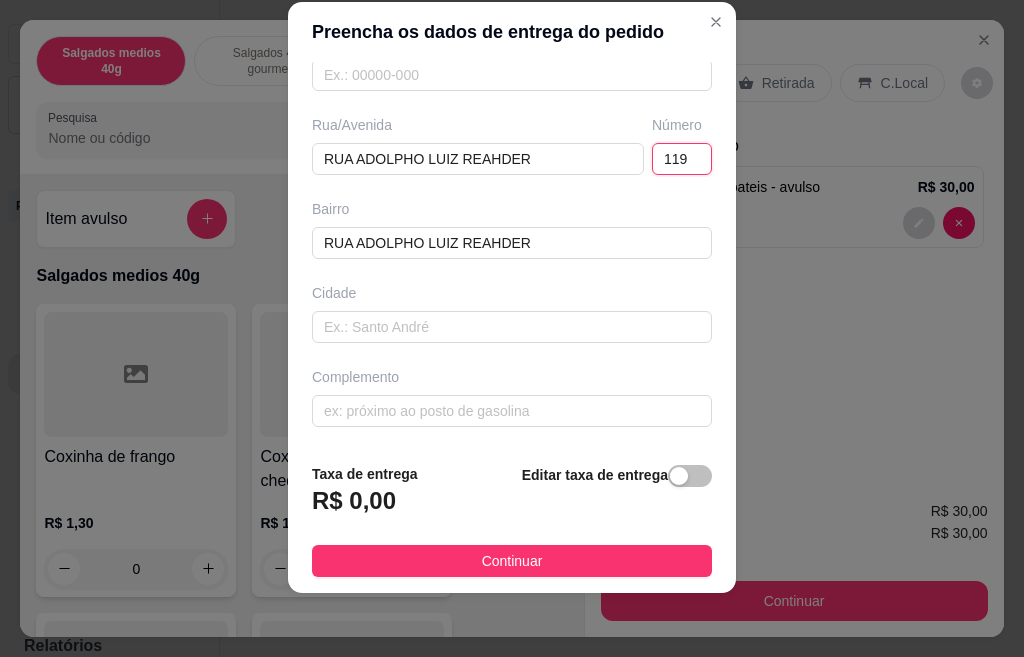 type on "119" 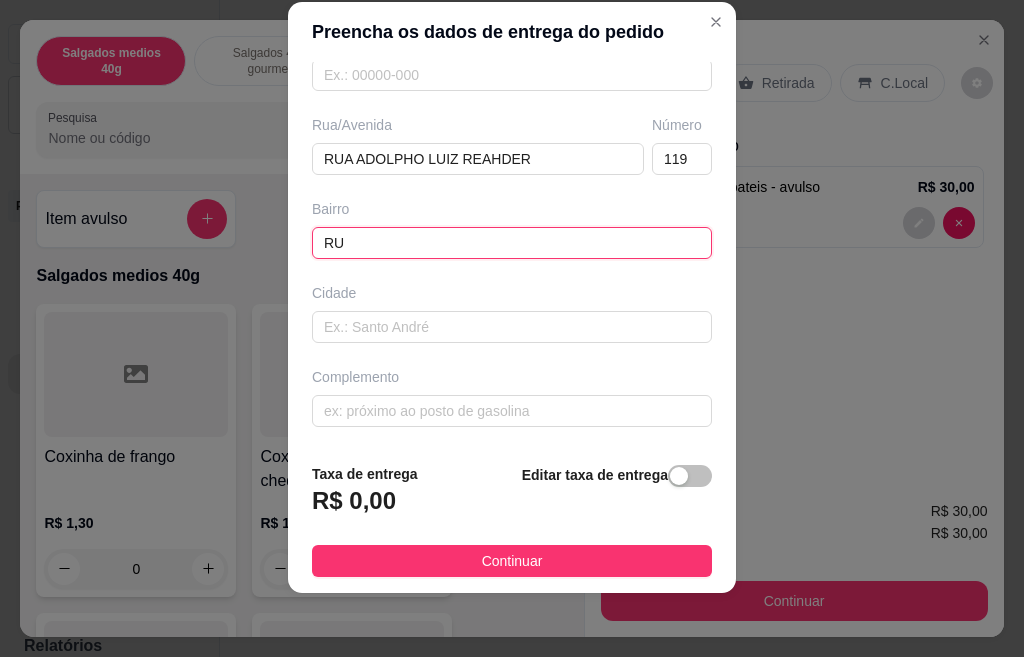 type on "R" 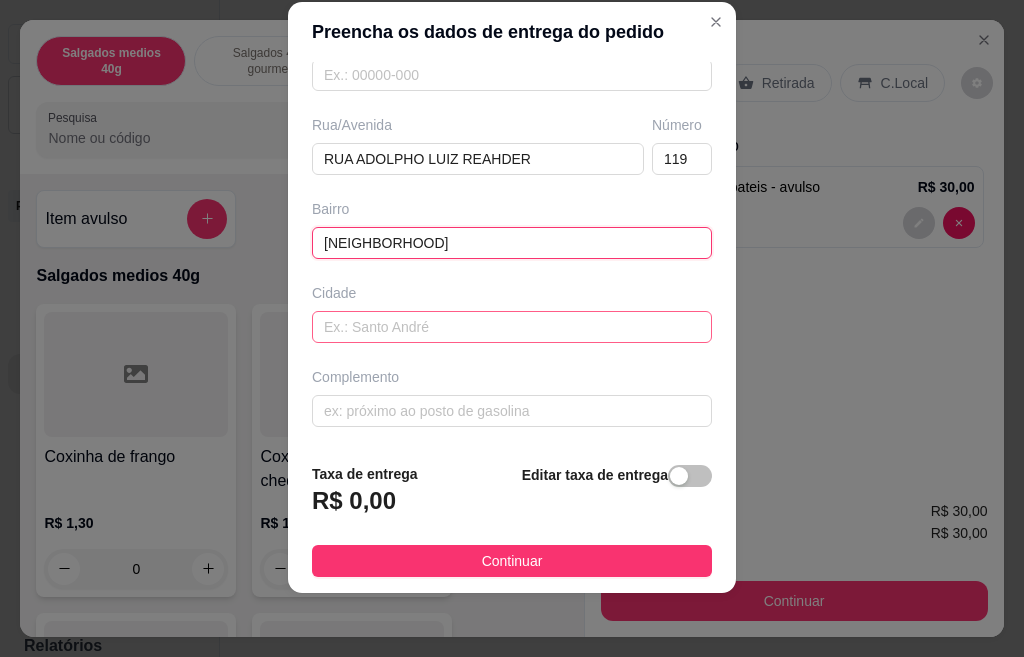 type on "[NEIGHBORHOOD]" 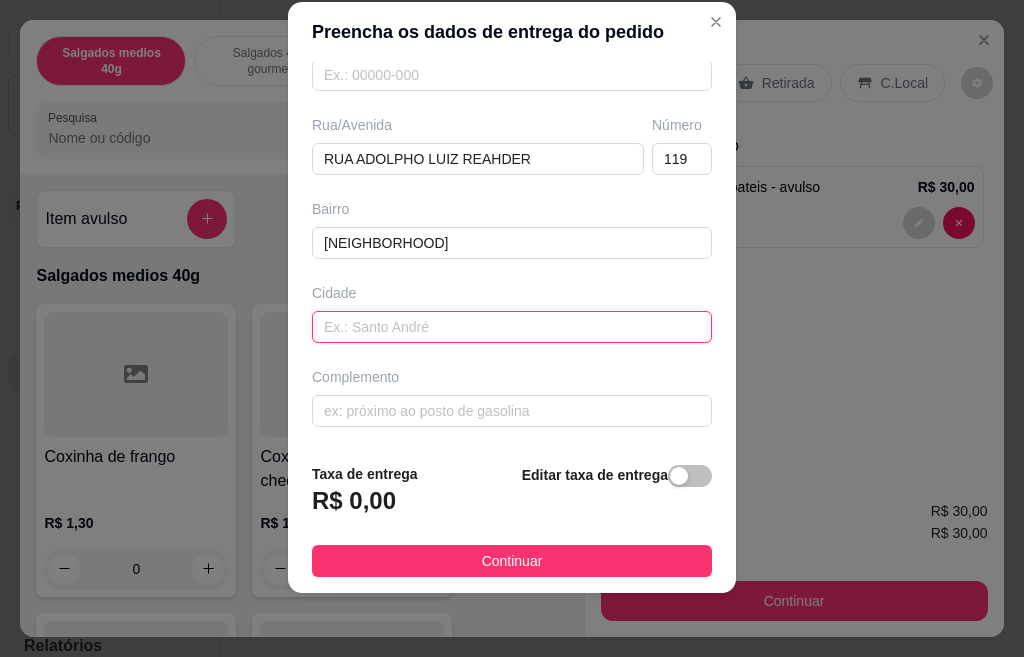 click at bounding box center [512, 327] 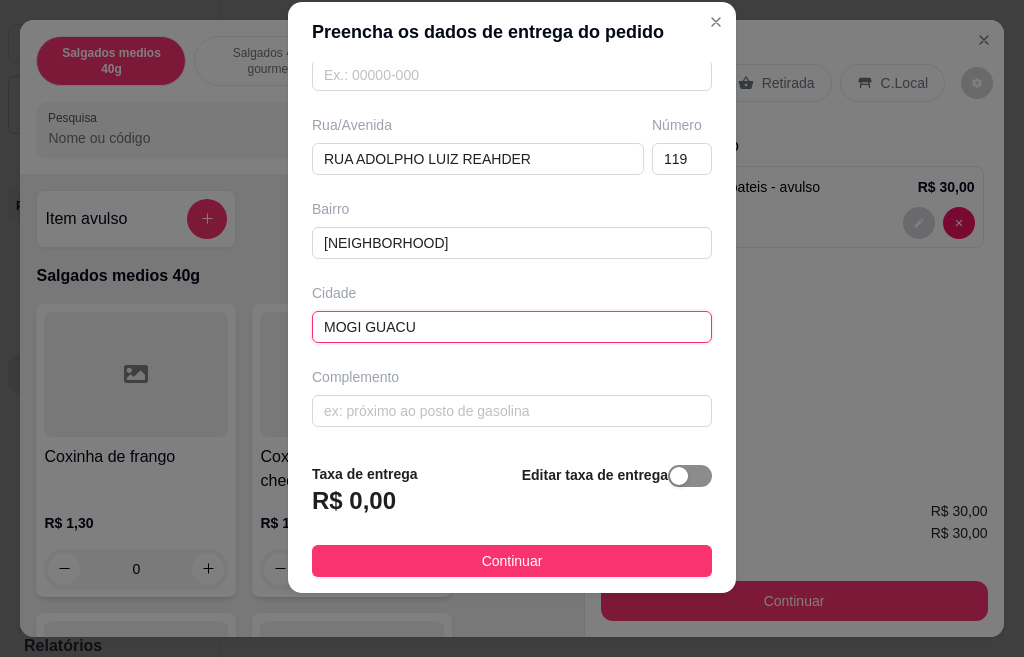 type on "MOGI GUACU" 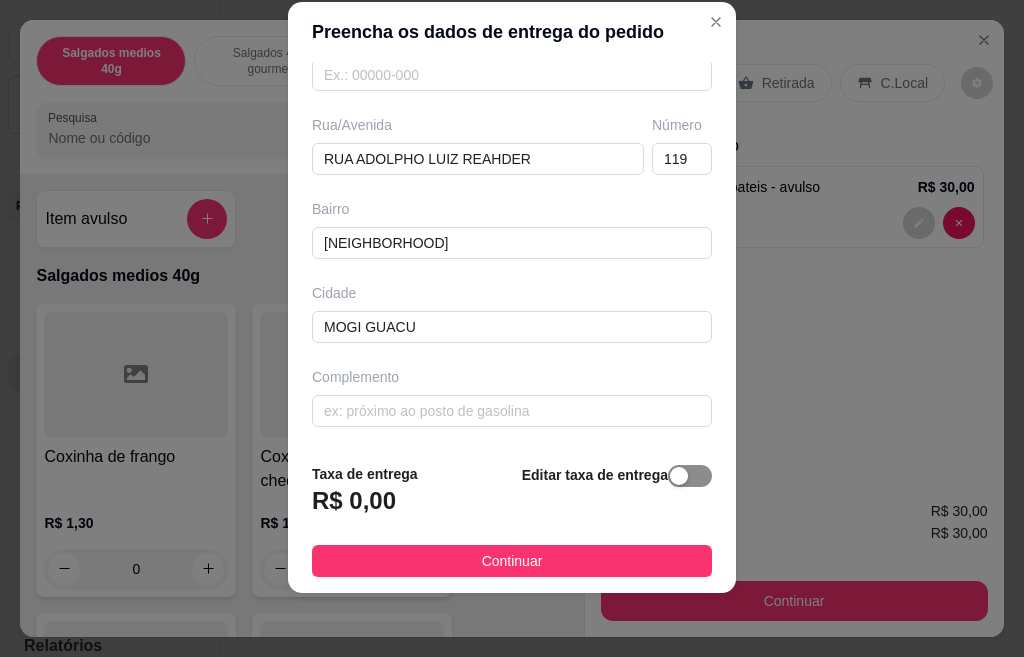click at bounding box center (690, 476) 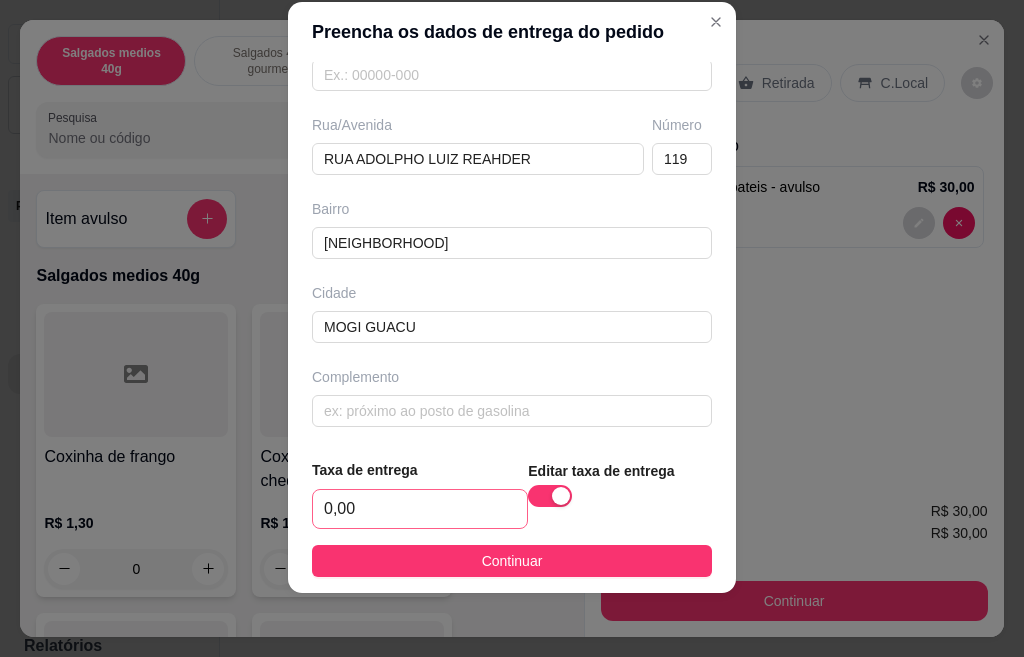 click on "0,00" at bounding box center [420, 509] 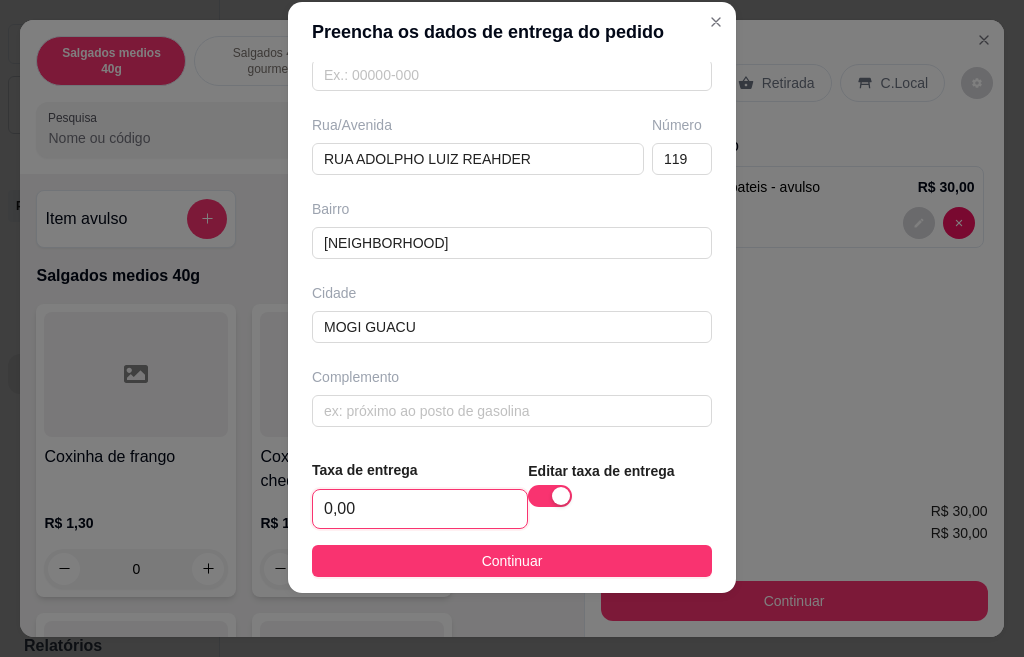 click on "0,00" at bounding box center [420, 509] 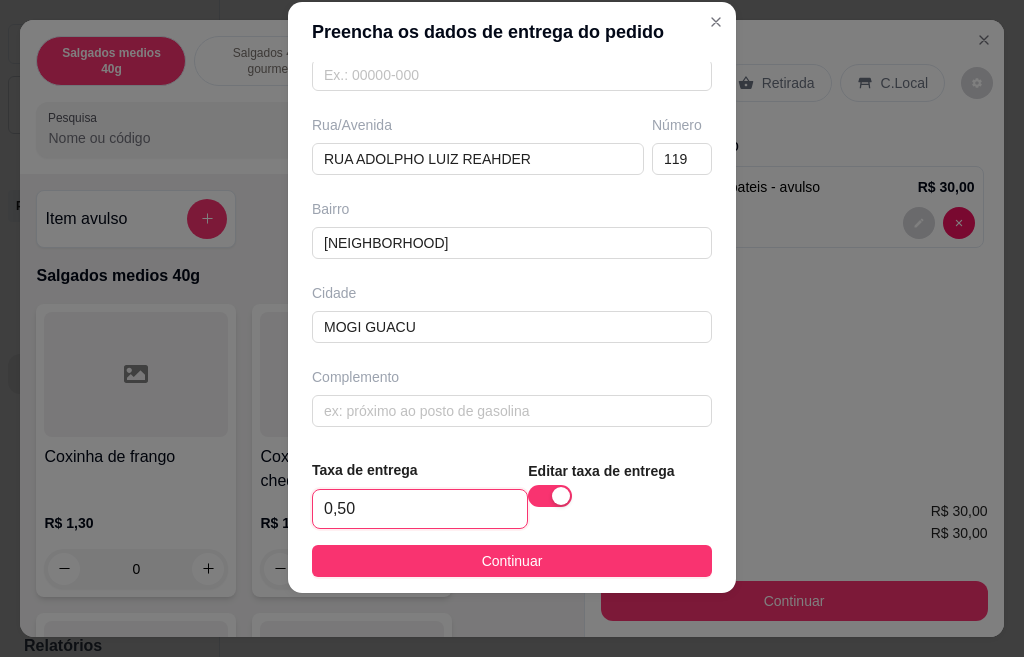 type on "5,00" 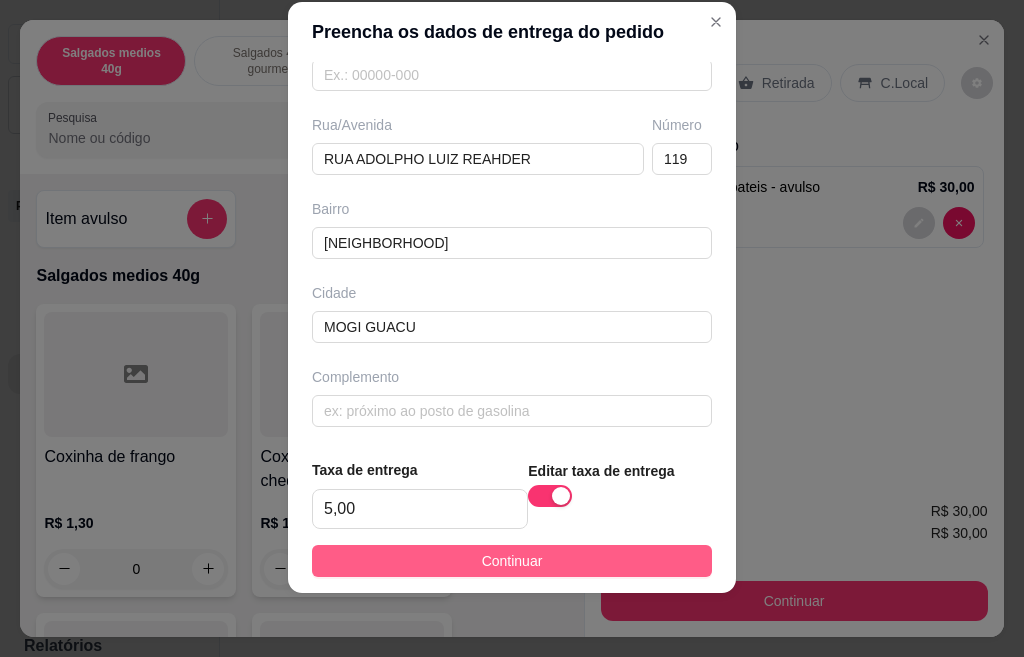 click on "Continuar" at bounding box center [512, 561] 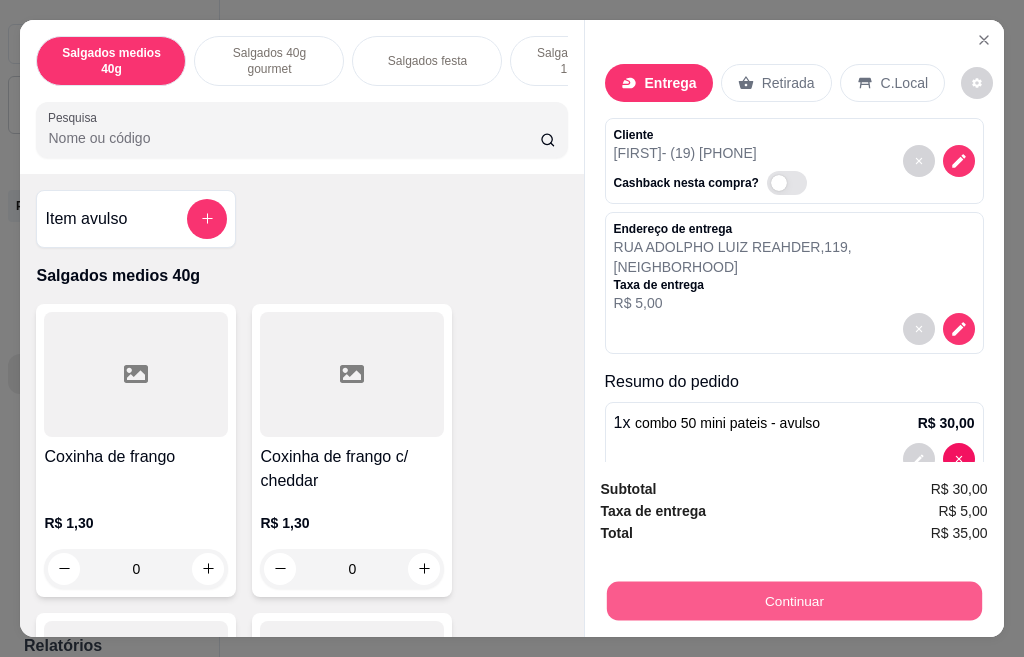 click on "Continuar" at bounding box center (793, 601) 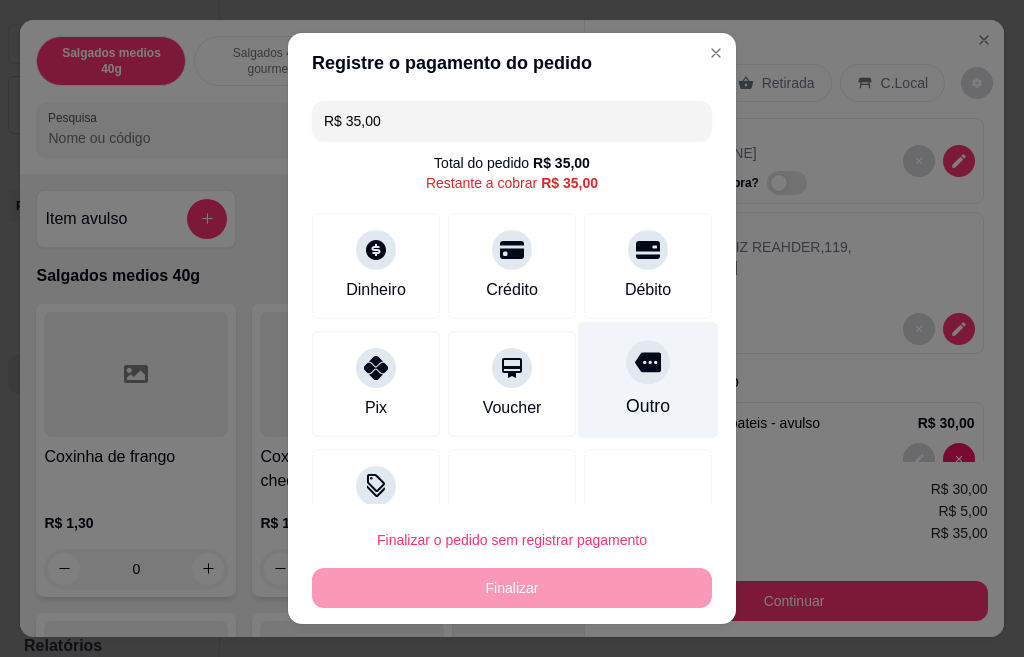 click on "Outro" at bounding box center [648, 406] 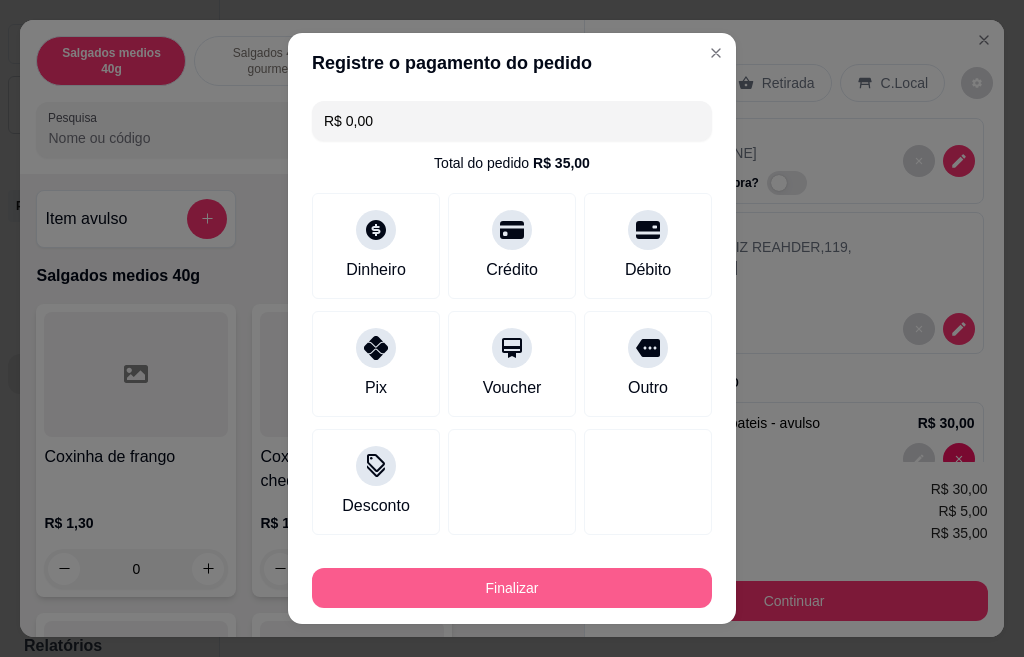 click on "Finalizar" at bounding box center (512, 588) 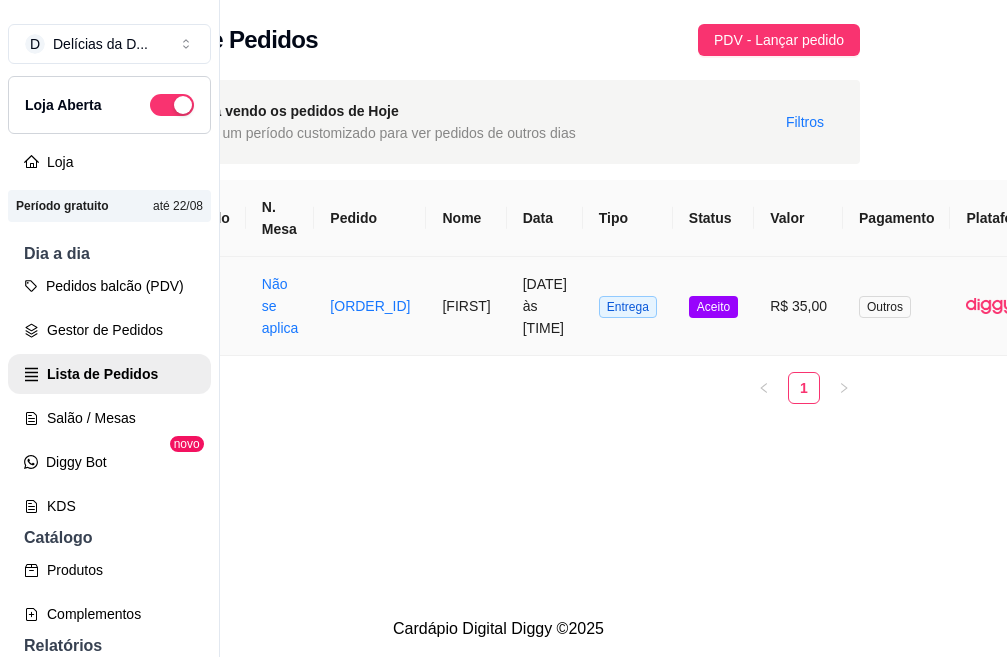 scroll, scrollTop: 0, scrollLeft: 199, axis: horizontal 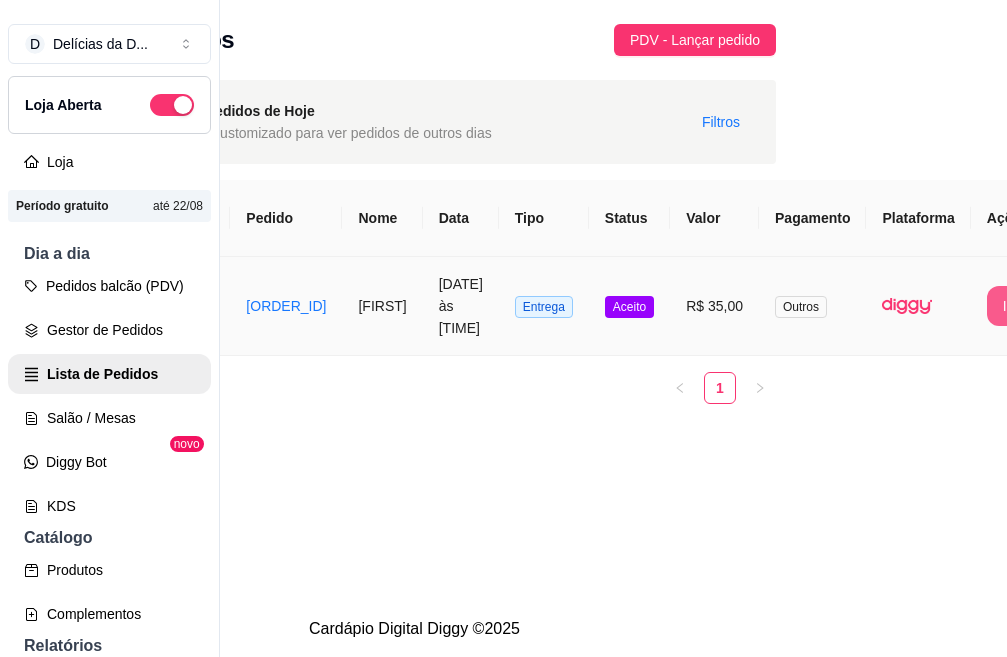 click on "Imprimir" at bounding box center [1028, 306] 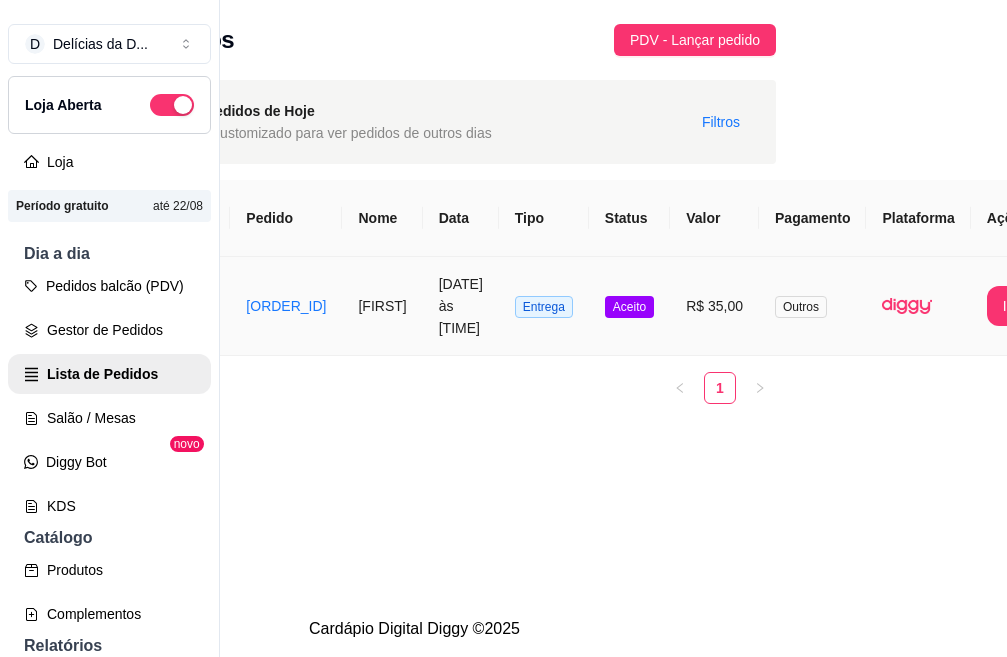click on "Aceito" at bounding box center [629, 307] 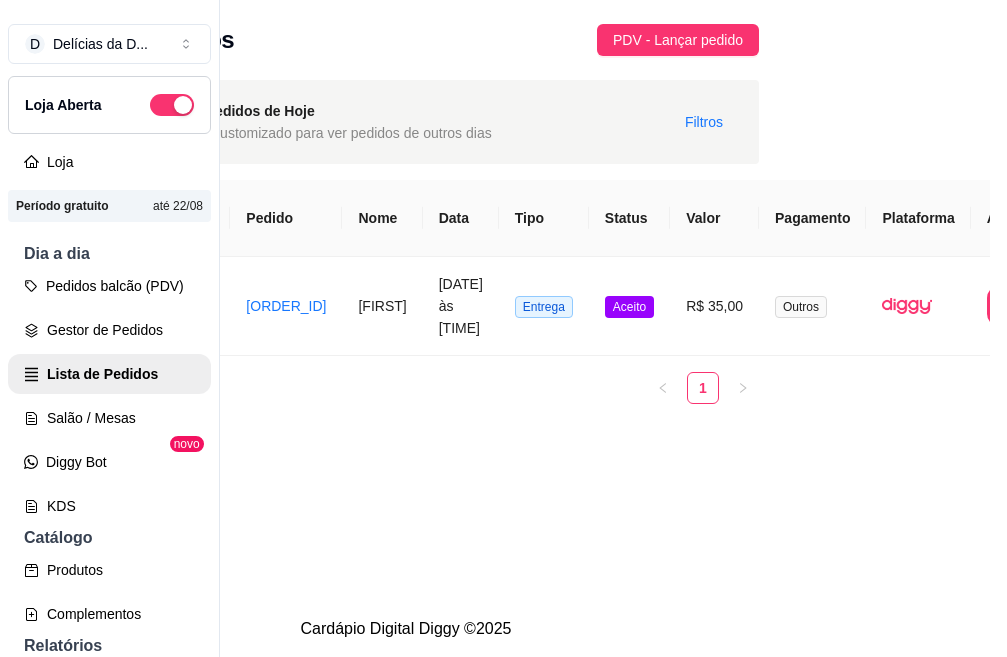 click on "(19) [PHONE]" at bounding box center [636, 295] 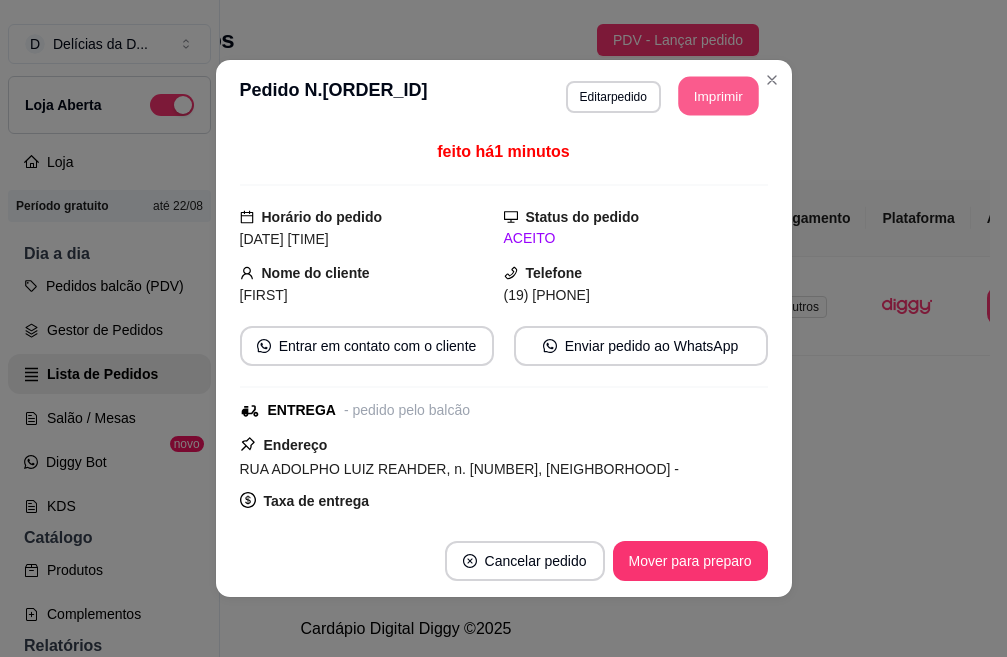 click on "Imprimir" at bounding box center (718, 96) 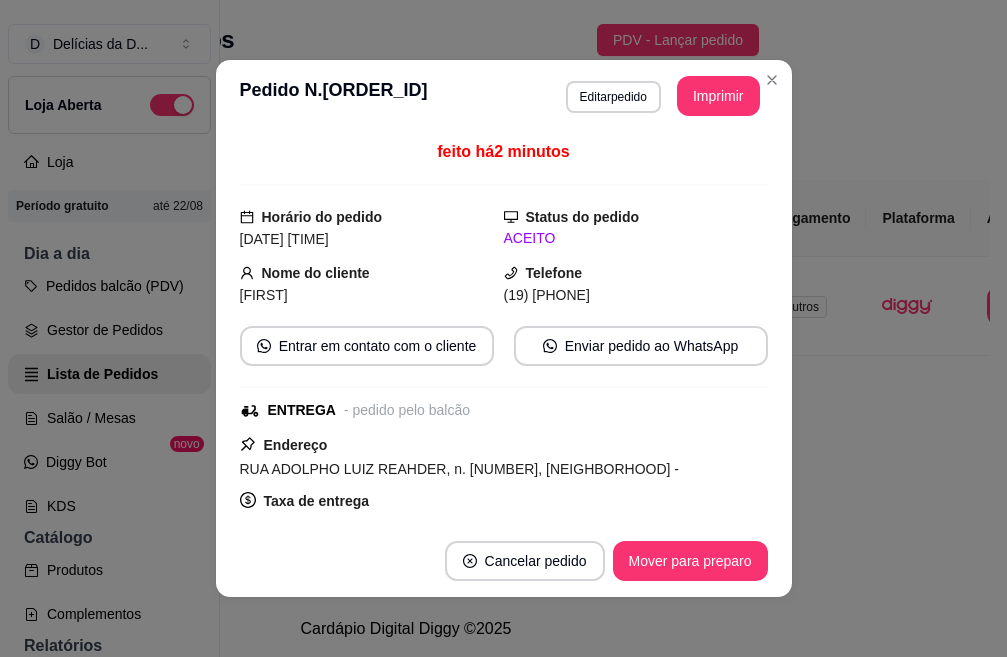 type 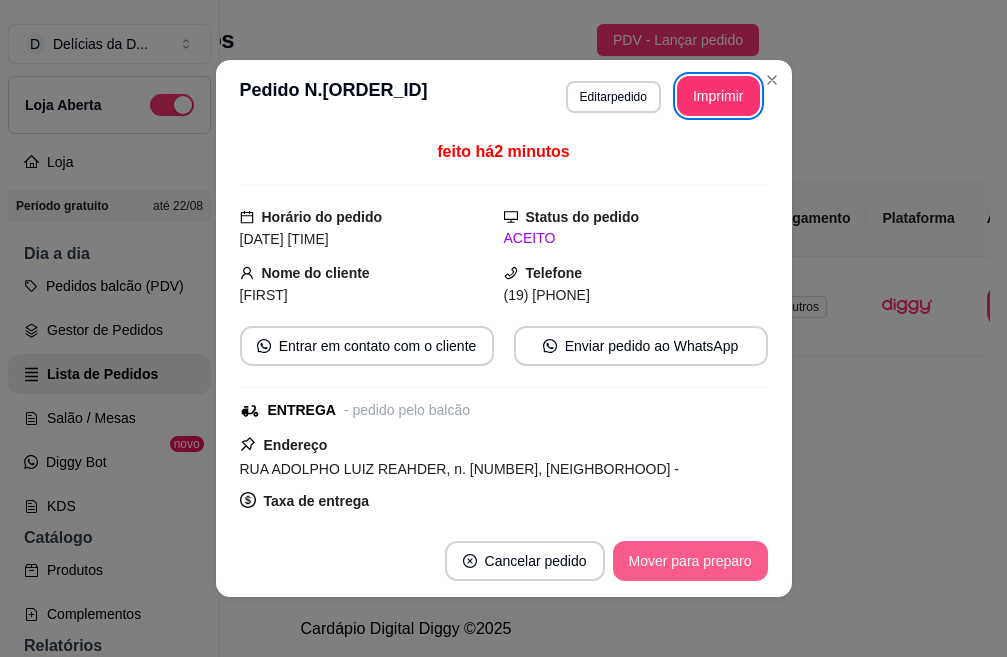 click on "Mover para preparo" at bounding box center [690, 561] 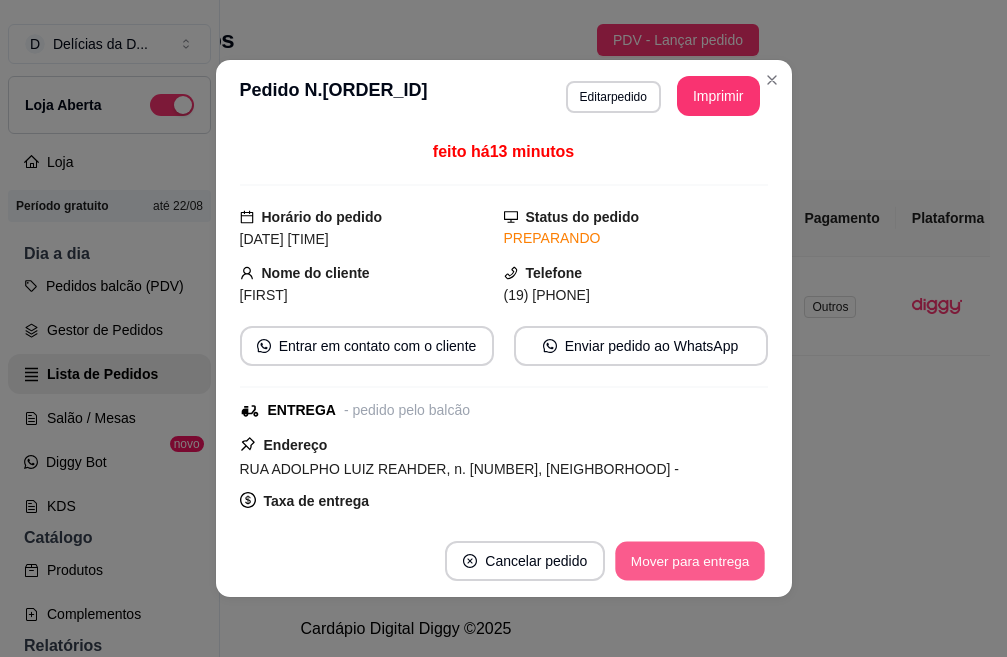 click on "Mover para entrega" at bounding box center (691, 561) 